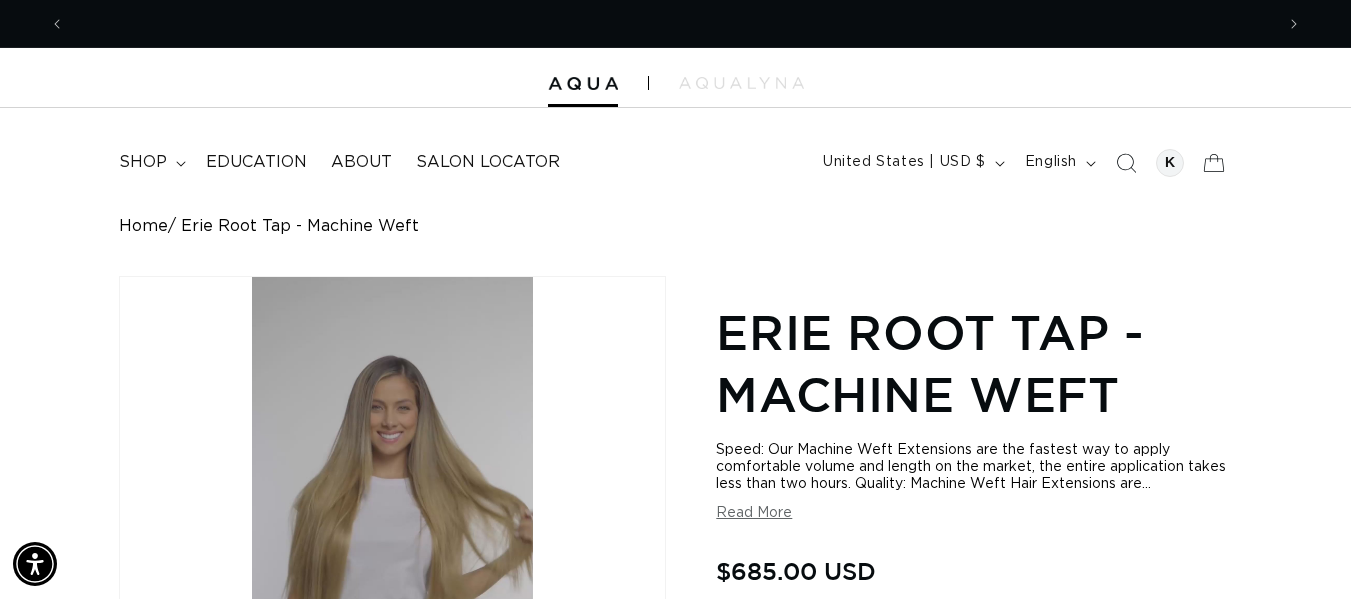 scroll, scrollTop: 243, scrollLeft: 0, axis: vertical 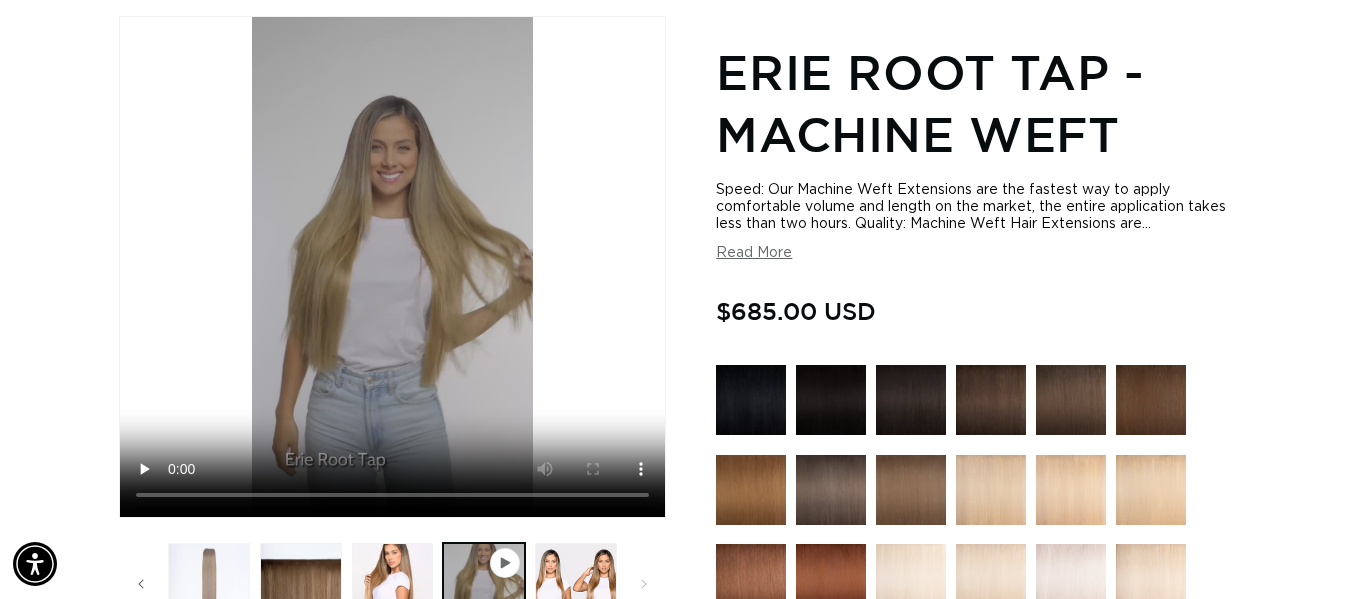 click at bounding box center (209, 584) 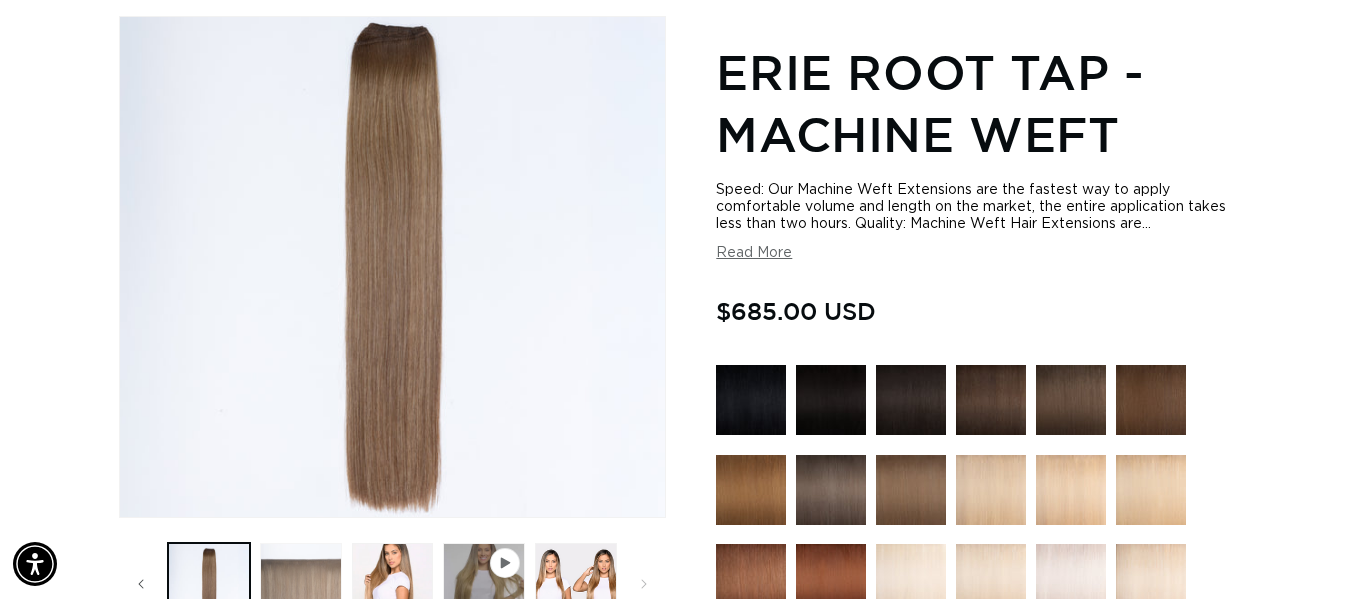 scroll, scrollTop: 0, scrollLeft: 1209, axis: horizontal 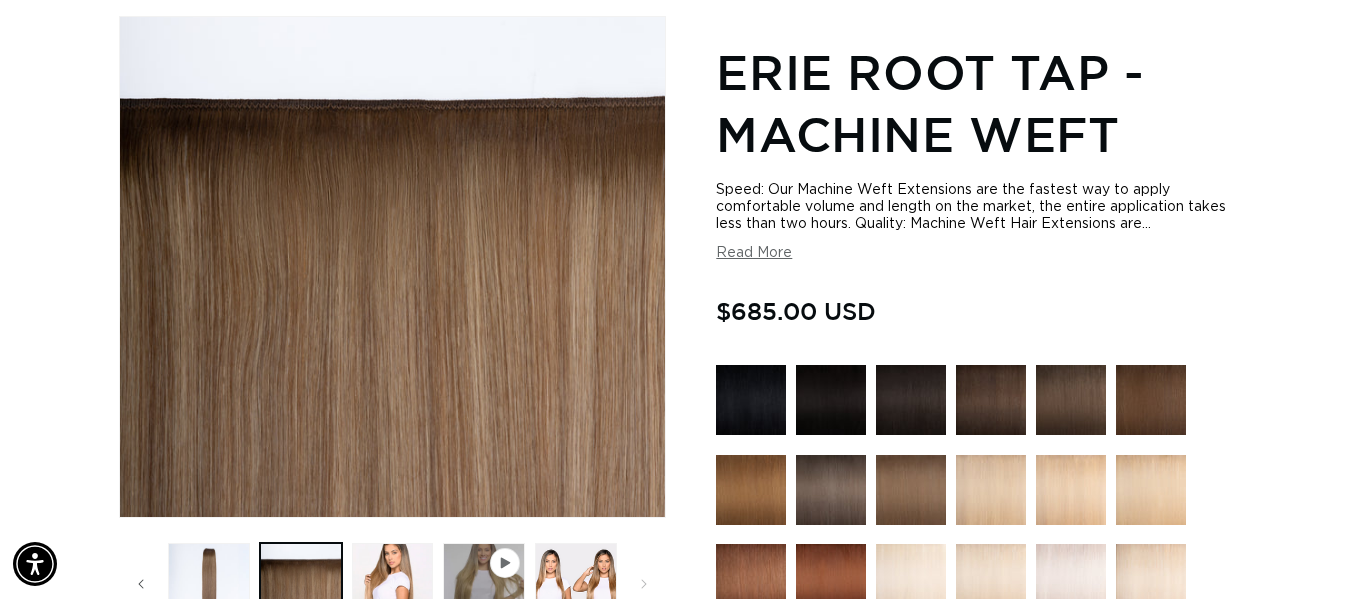 click at bounding box center [751, 490] 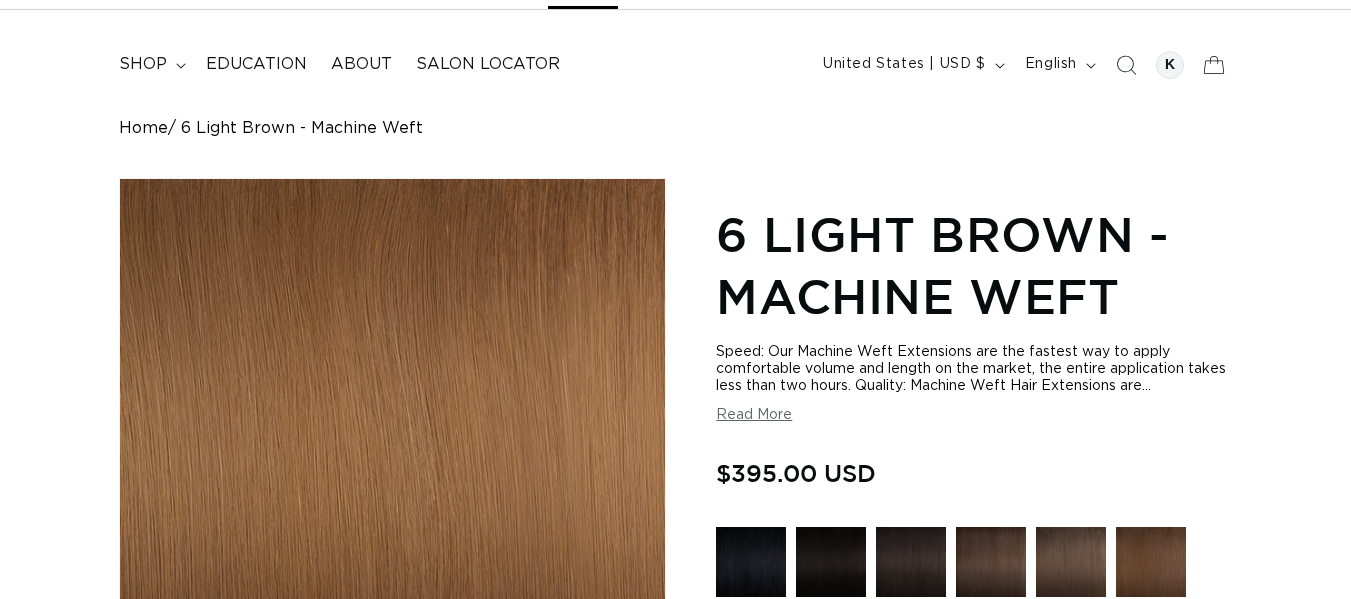 scroll, scrollTop: 131, scrollLeft: 0, axis: vertical 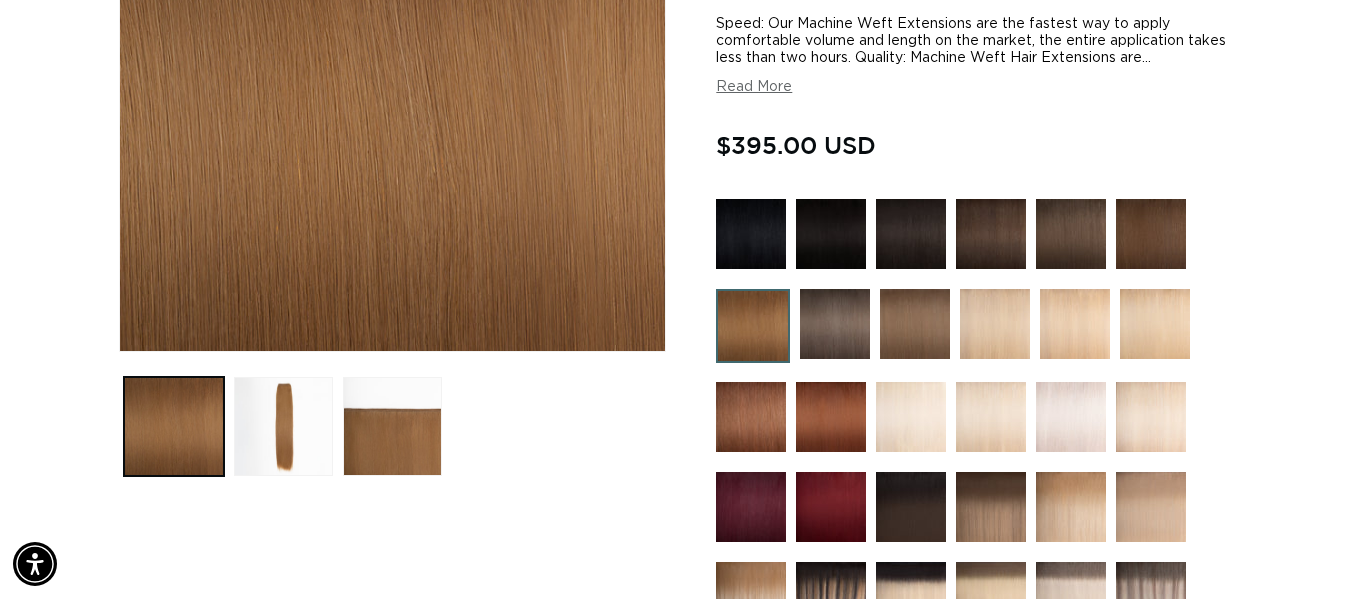 drag, startPoint x: 1360, startPoint y: 28, endPoint x: 1364, endPoint y: 55, distance: 27.294687 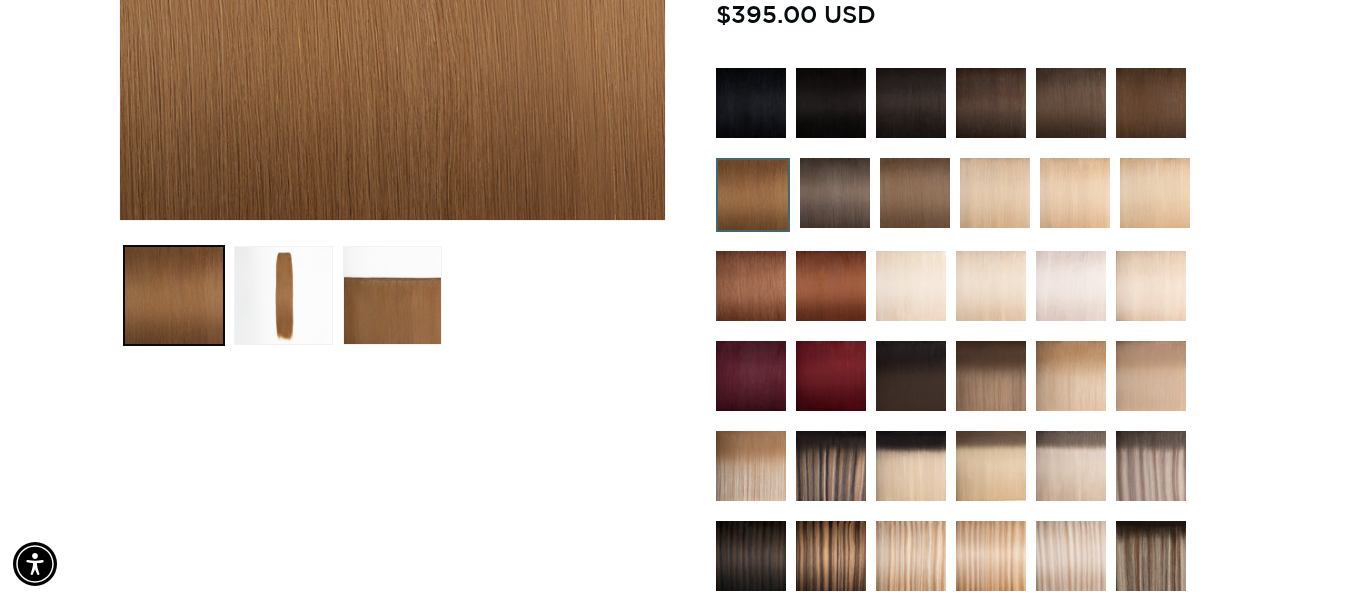 scroll, scrollTop: 606, scrollLeft: 0, axis: vertical 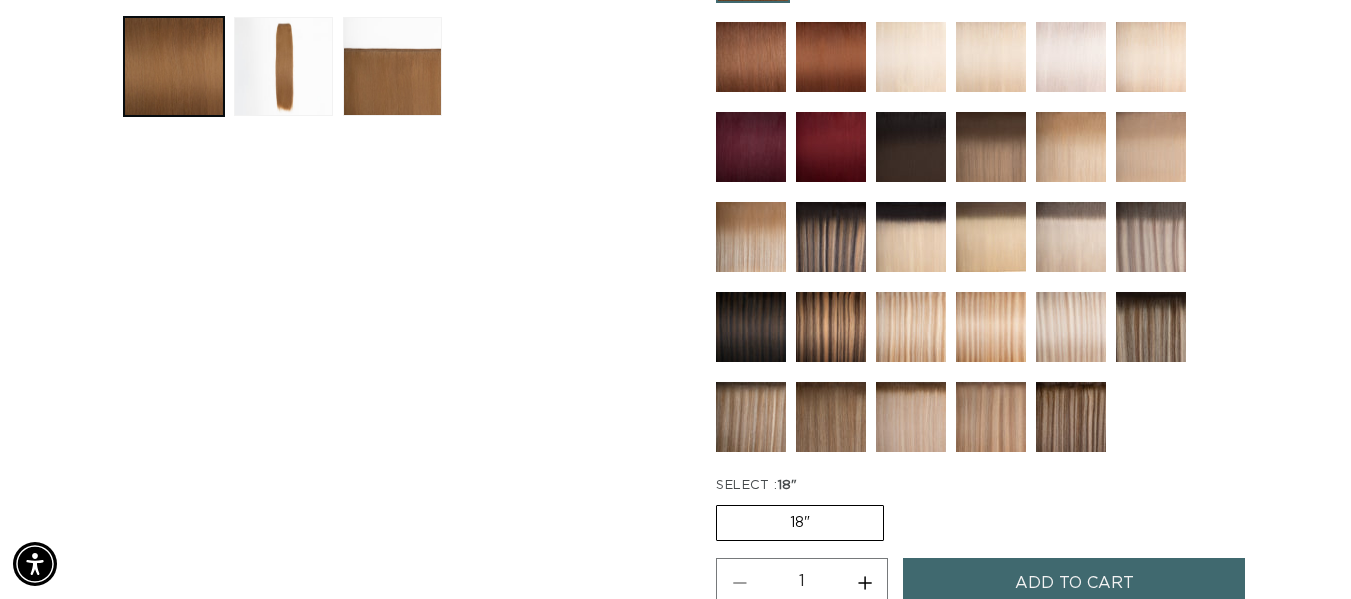 click at bounding box center [831, 417] 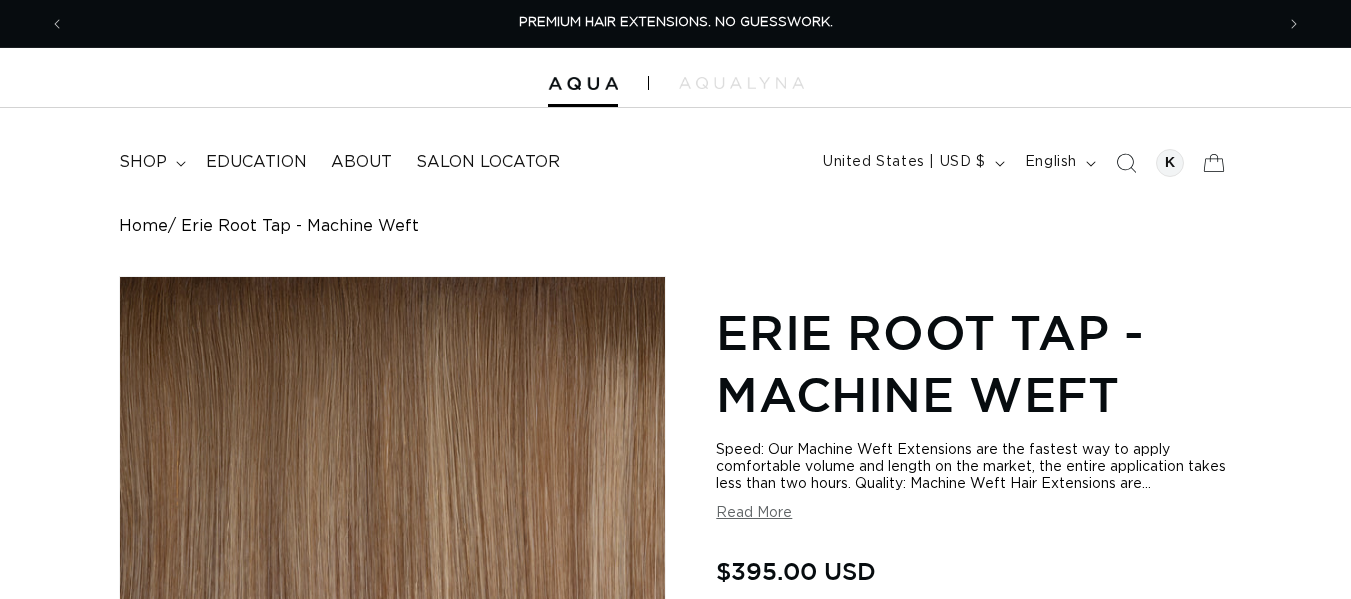 scroll, scrollTop: 0, scrollLeft: 0, axis: both 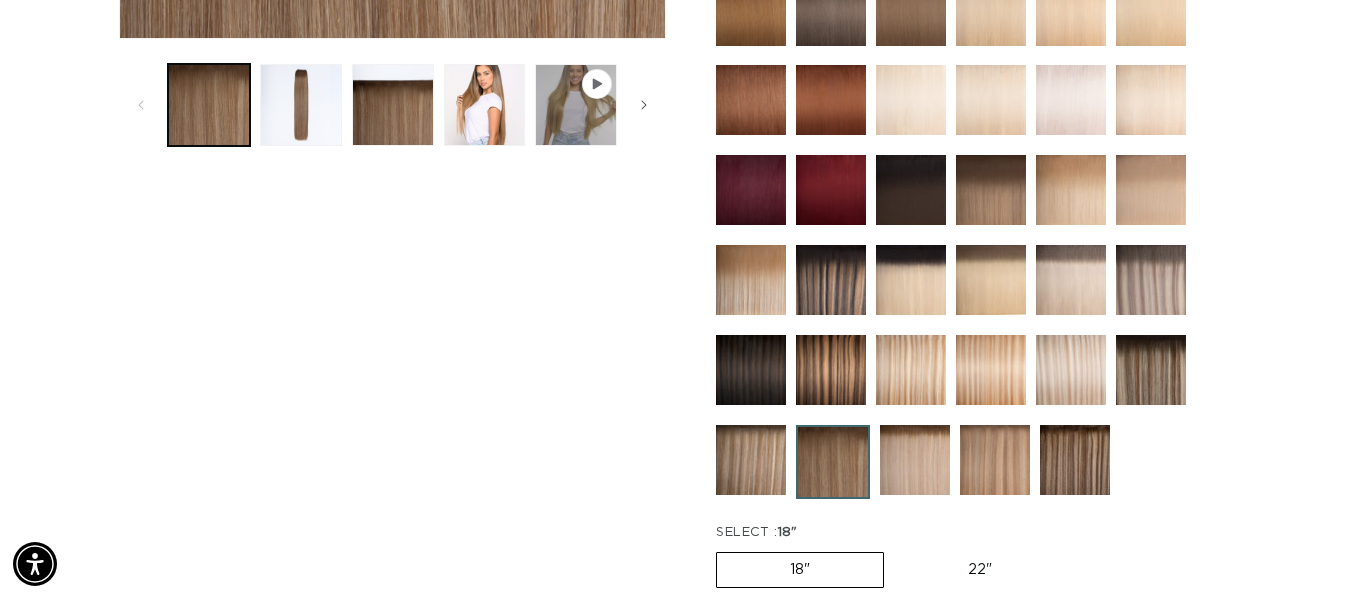 click at bounding box center (995, 460) 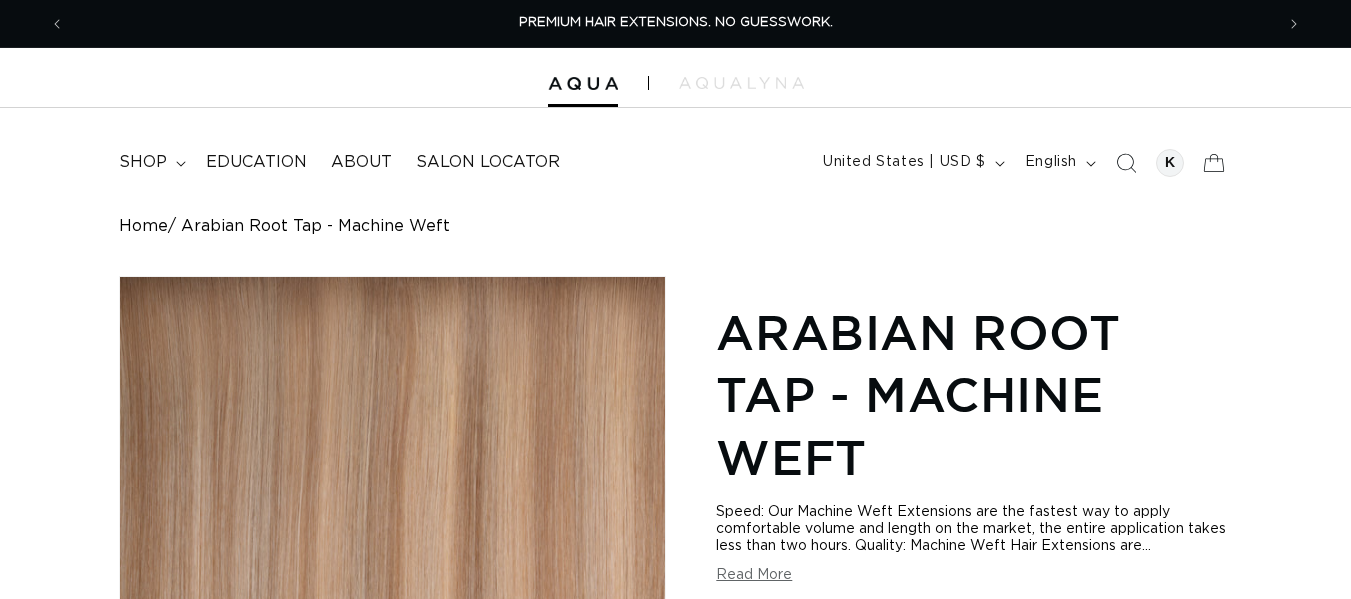 scroll, scrollTop: 0, scrollLeft: 0, axis: both 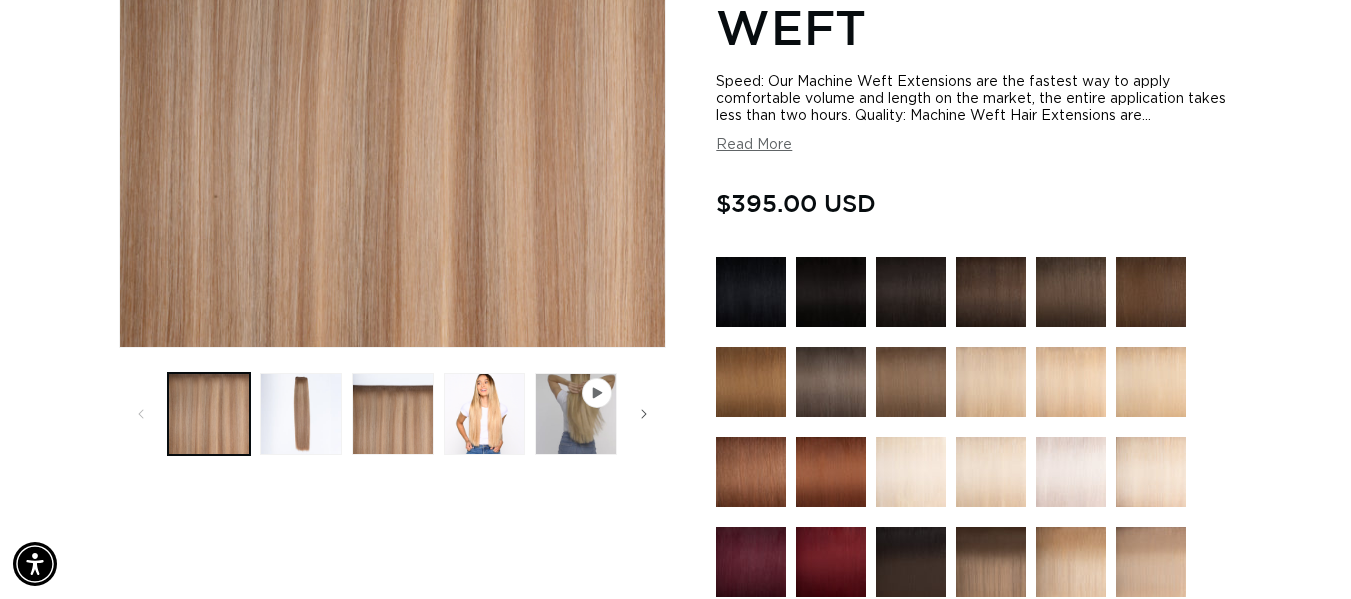 click at bounding box center [597, 393] 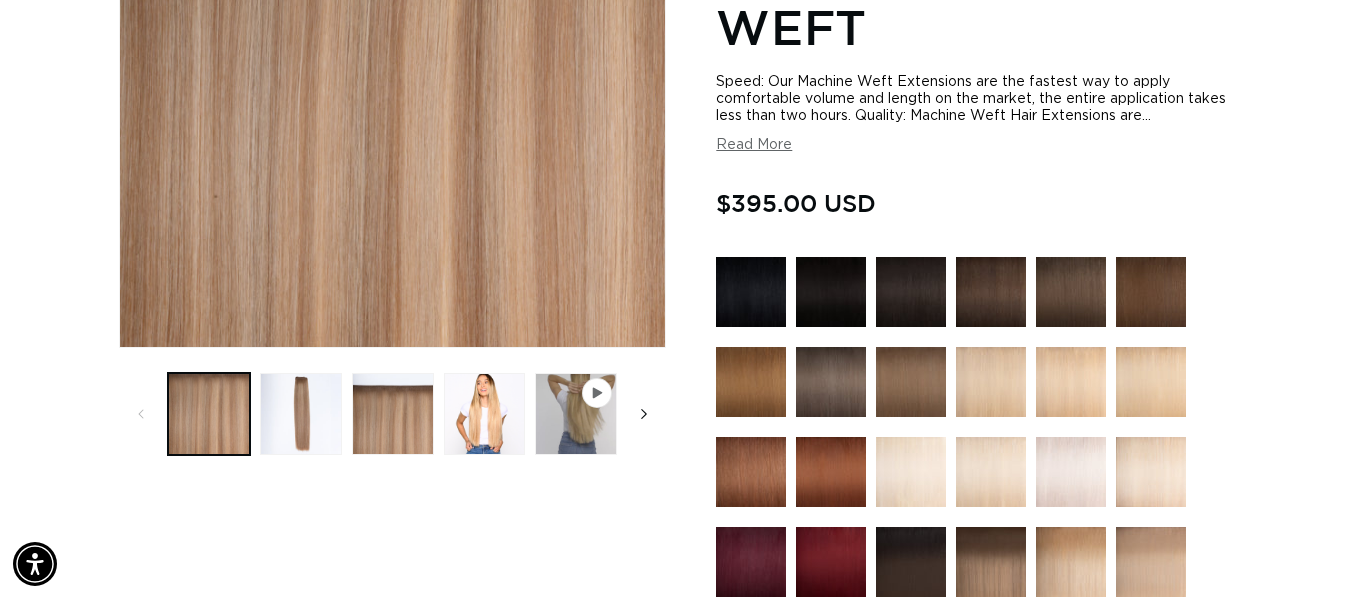 click 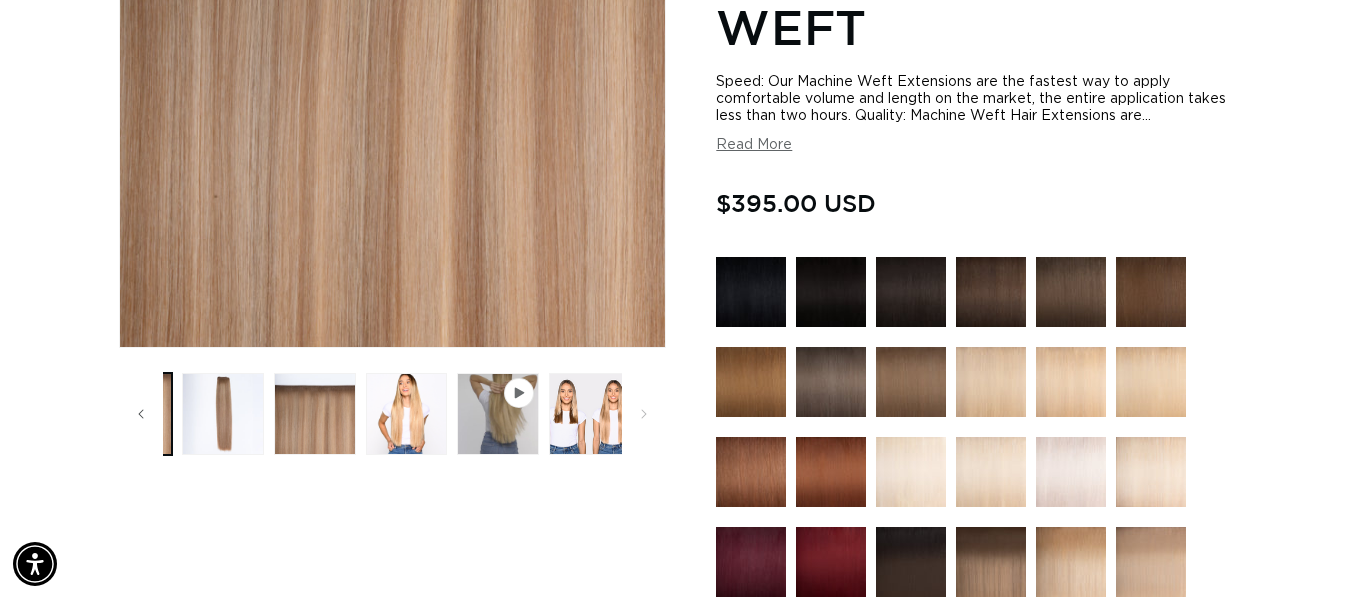 scroll, scrollTop: 0, scrollLeft: 1209, axis: horizontal 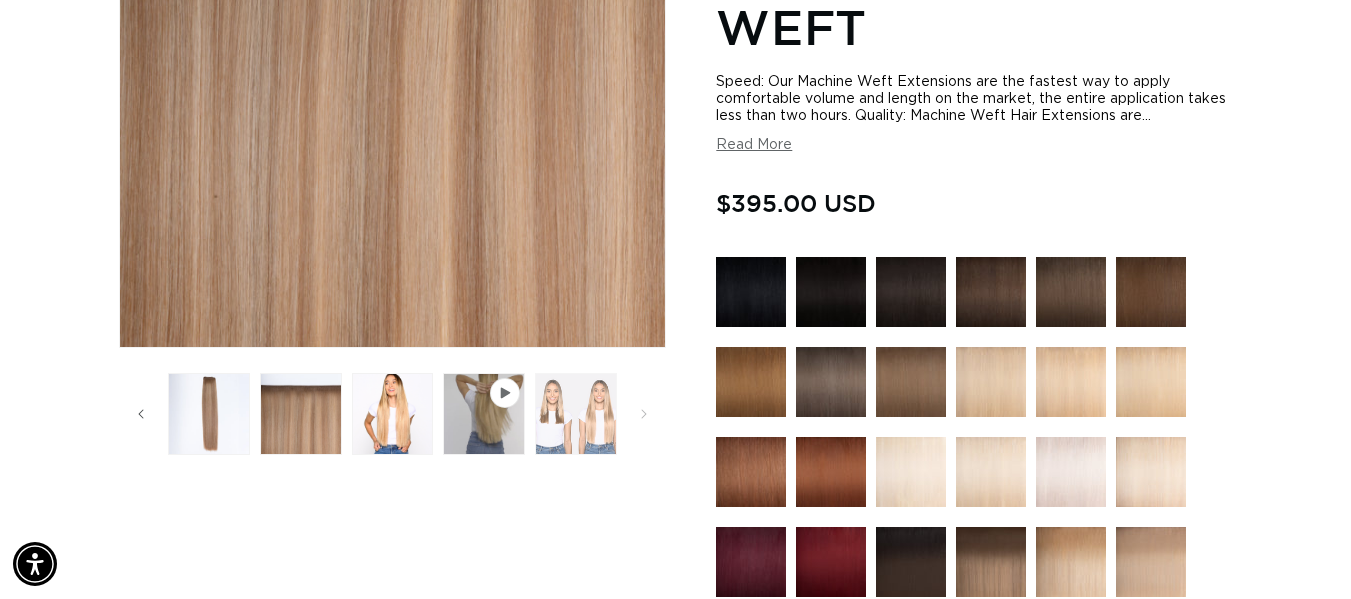click at bounding box center [576, 414] 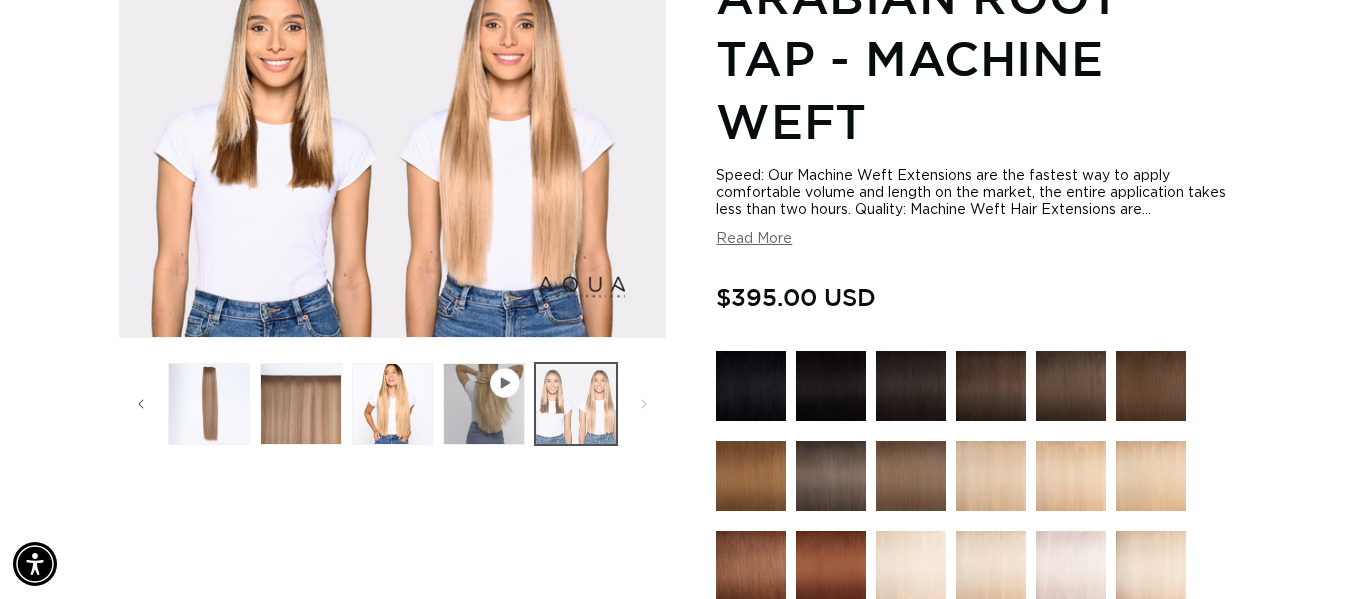 scroll, scrollTop: 276, scrollLeft: 0, axis: vertical 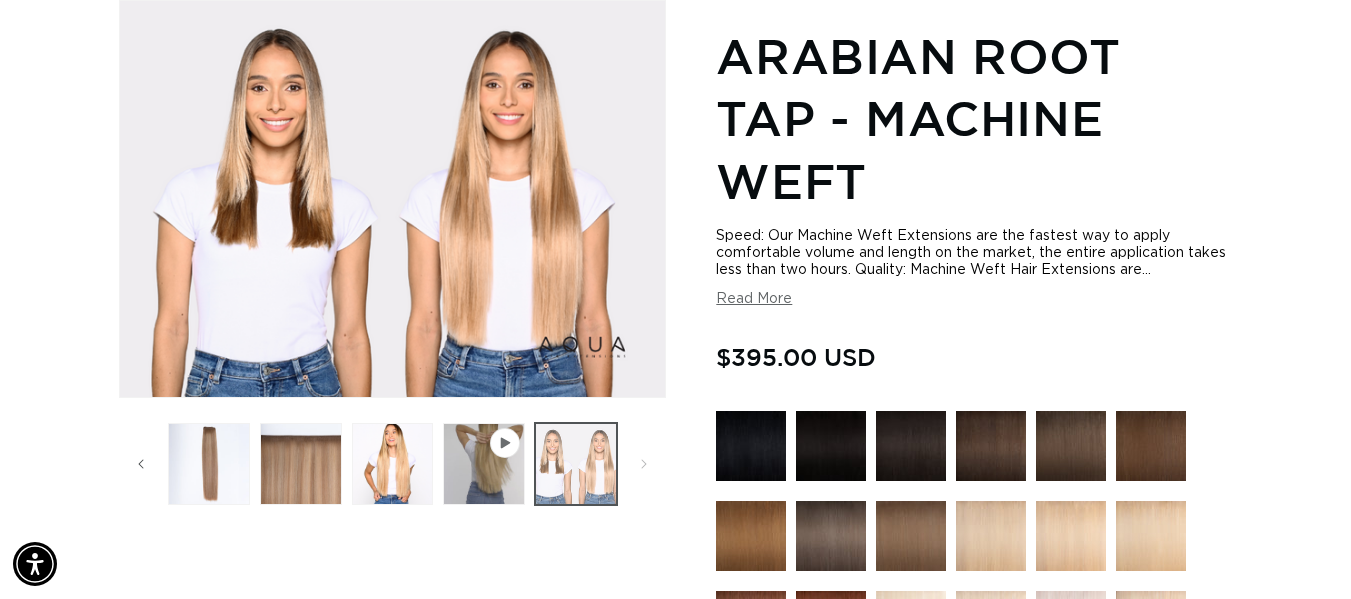 click on "Image 5 is now available in gallery view
Skip to product information
Open media 1 in modal
Open media 2 in modal
Open media 3 in modal
Open media 4 in modal
Open media 5 in modal
Play video" at bounding box center [392, 255] 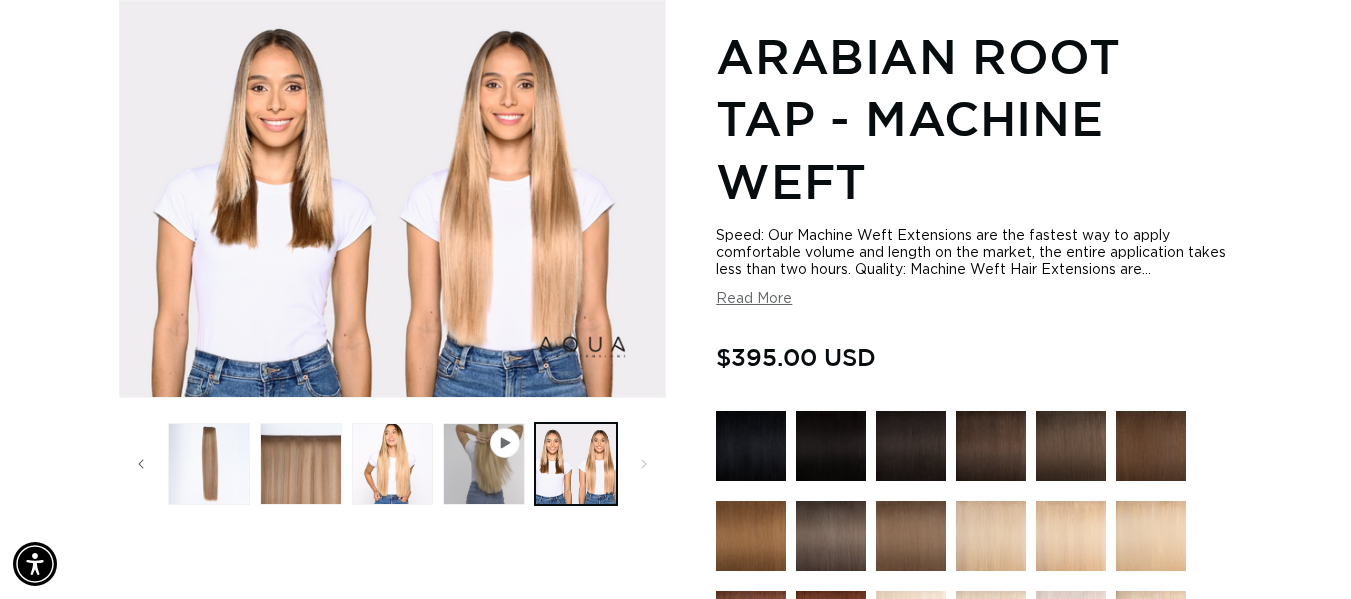 click 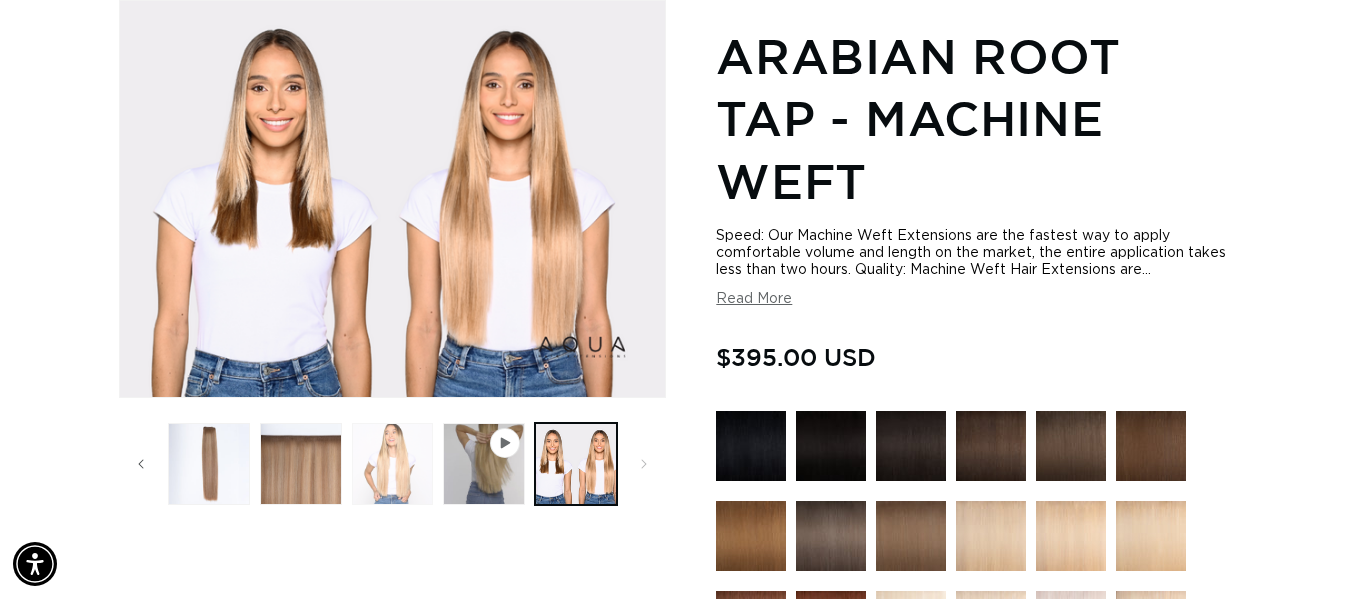 click at bounding box center [393, 464] 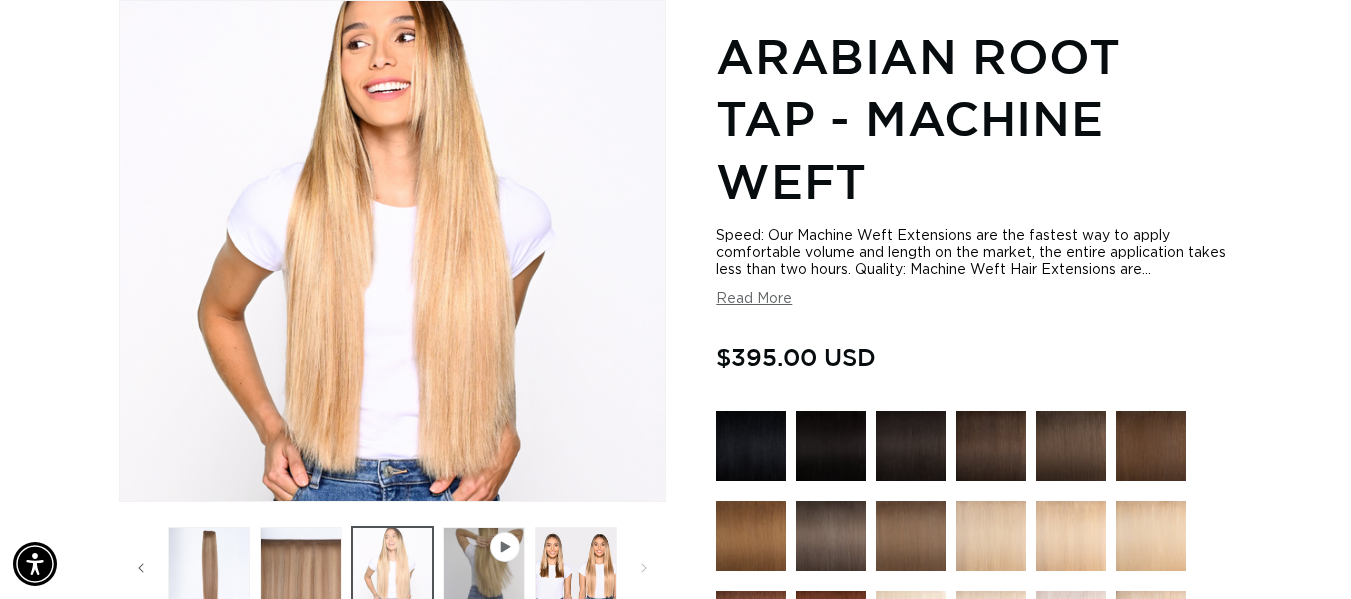 scroll, scrollTop: 0, scrollLeft: 2418, axis: horizontal 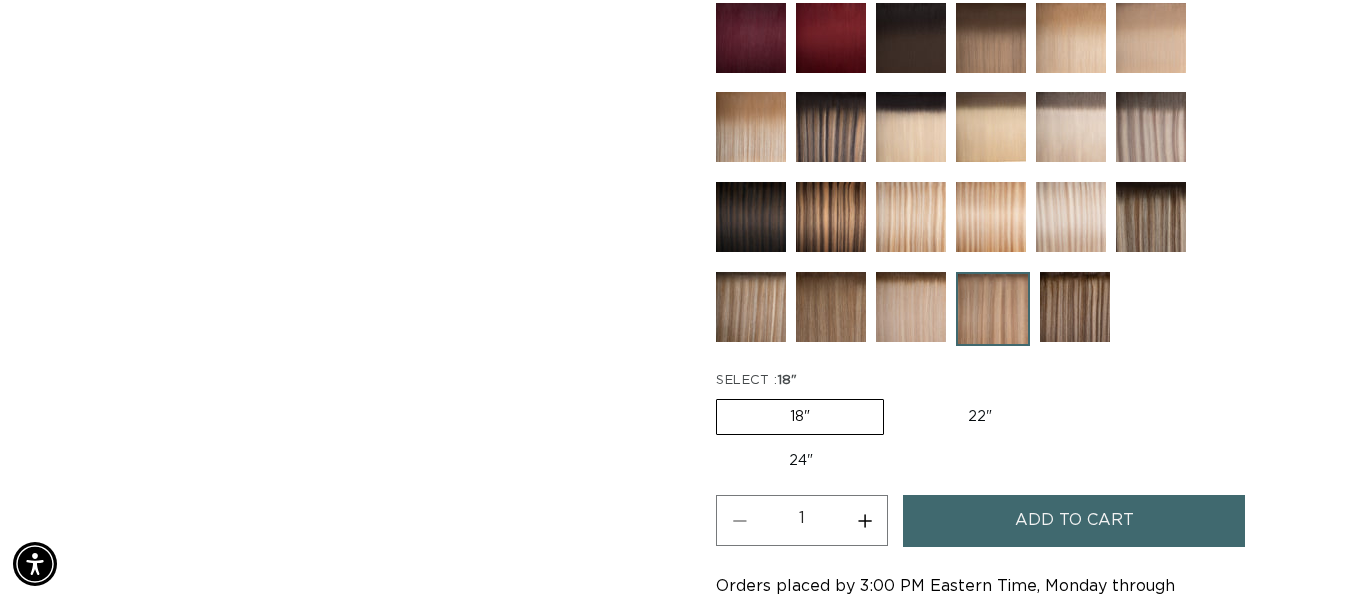 click at bounding box center (831, 307) 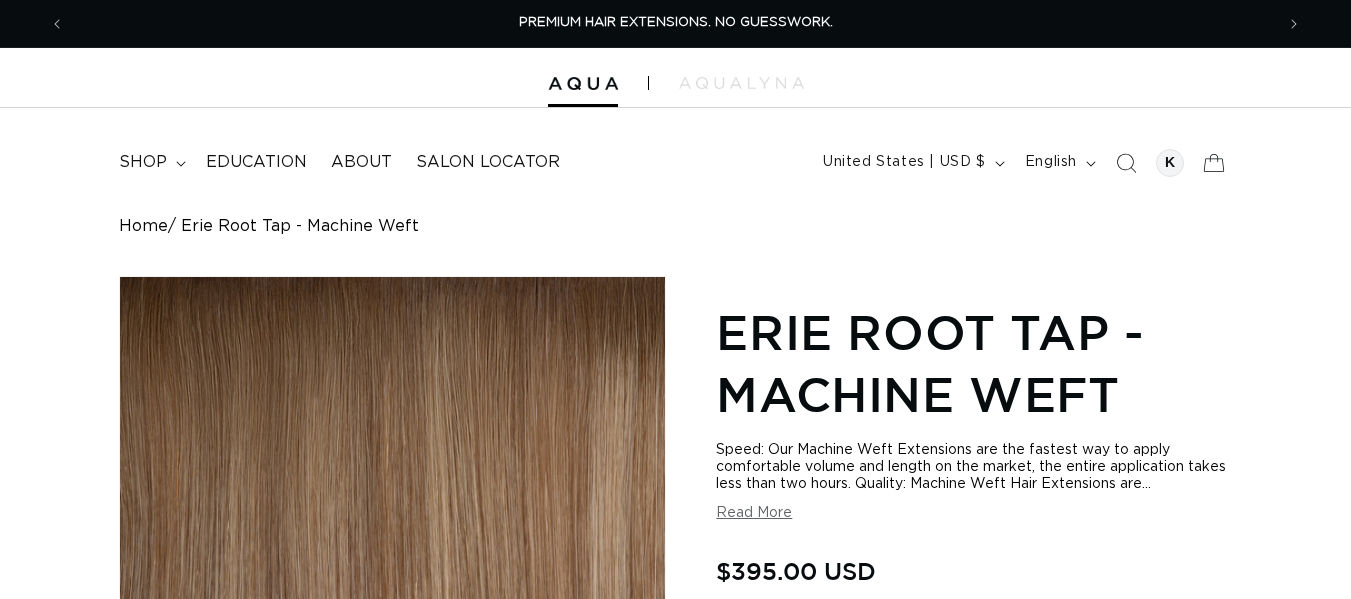 scroll, scrollTop: 0, scrollLeft: 0, axis: both 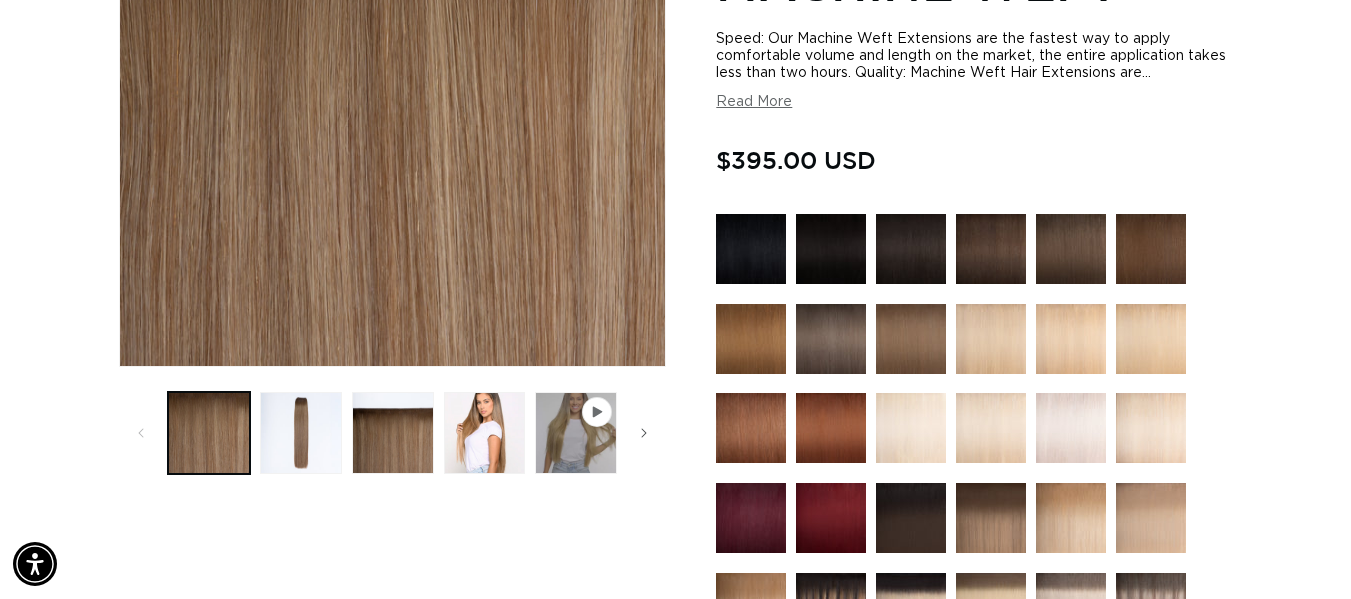 drag, startPoint x: 1360, startPoint y: 48, endPoint x: 1365, endPoint y: 74, distance: 26.476404 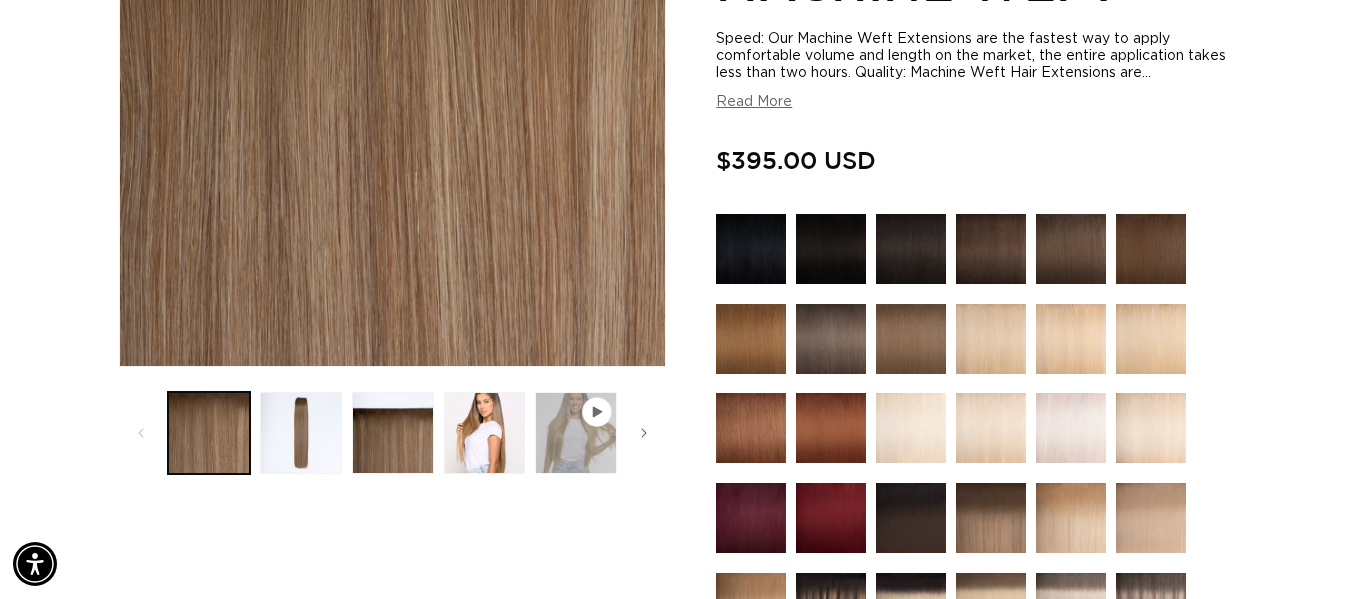 click at bounding box center (576, 433) 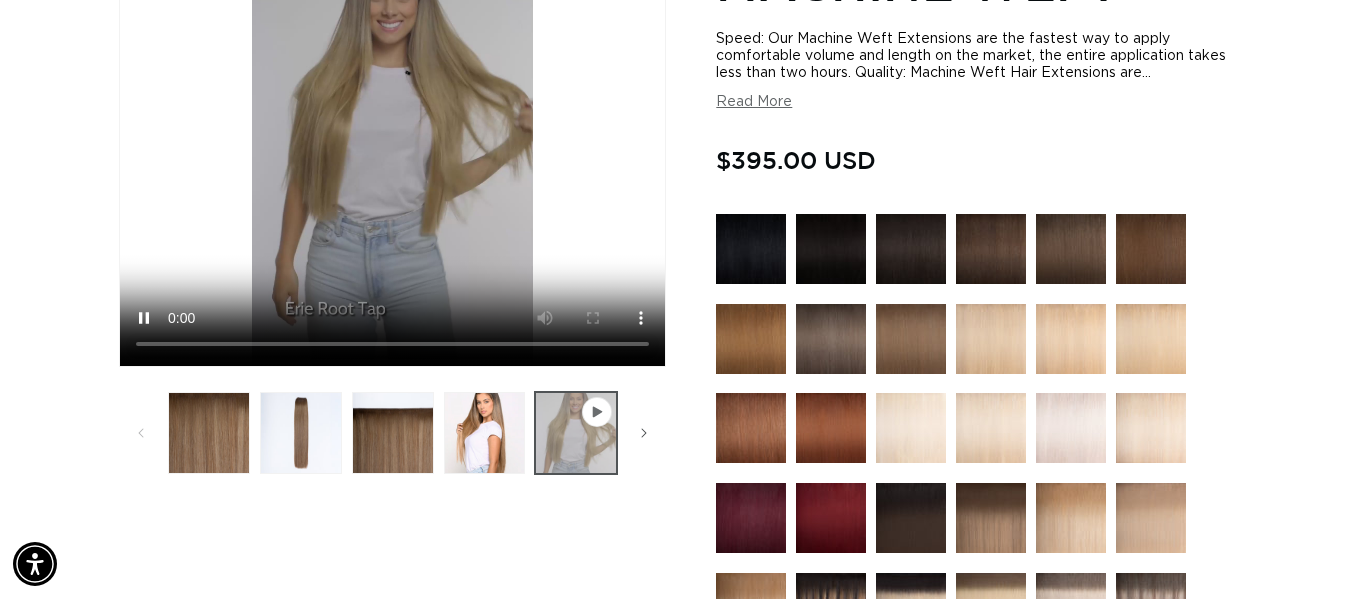 scroll, scrollTop: 0, scrollLeft: 0, axis: both 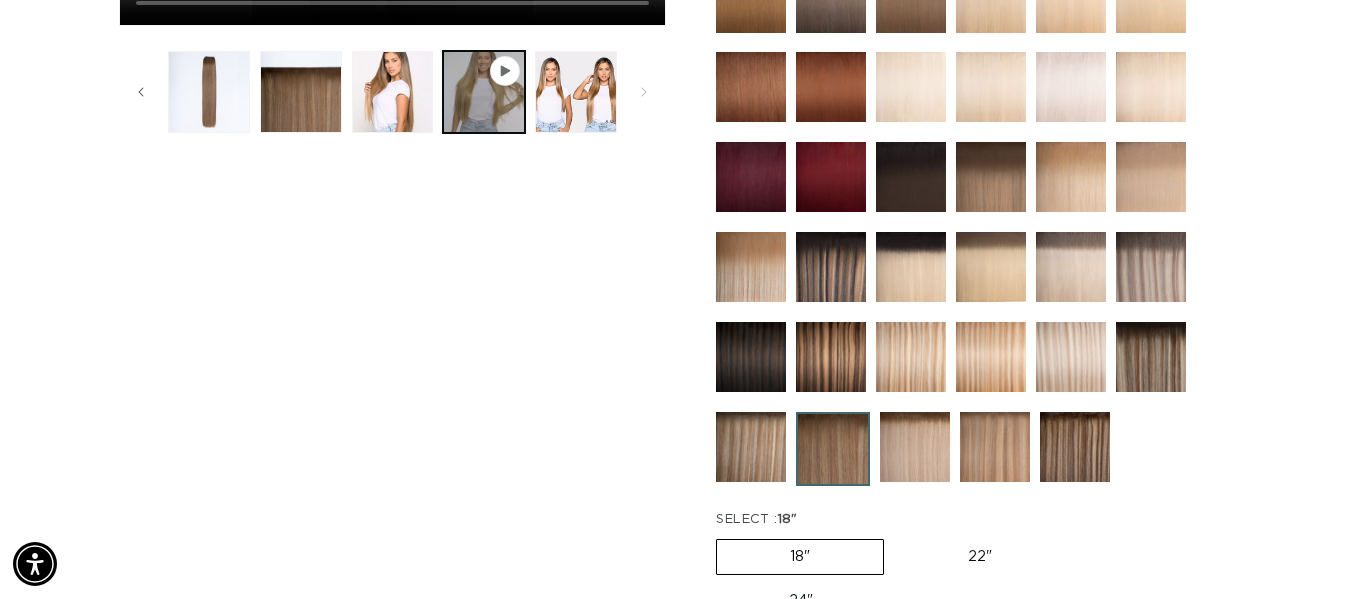 click at bounding box center (751, 447) 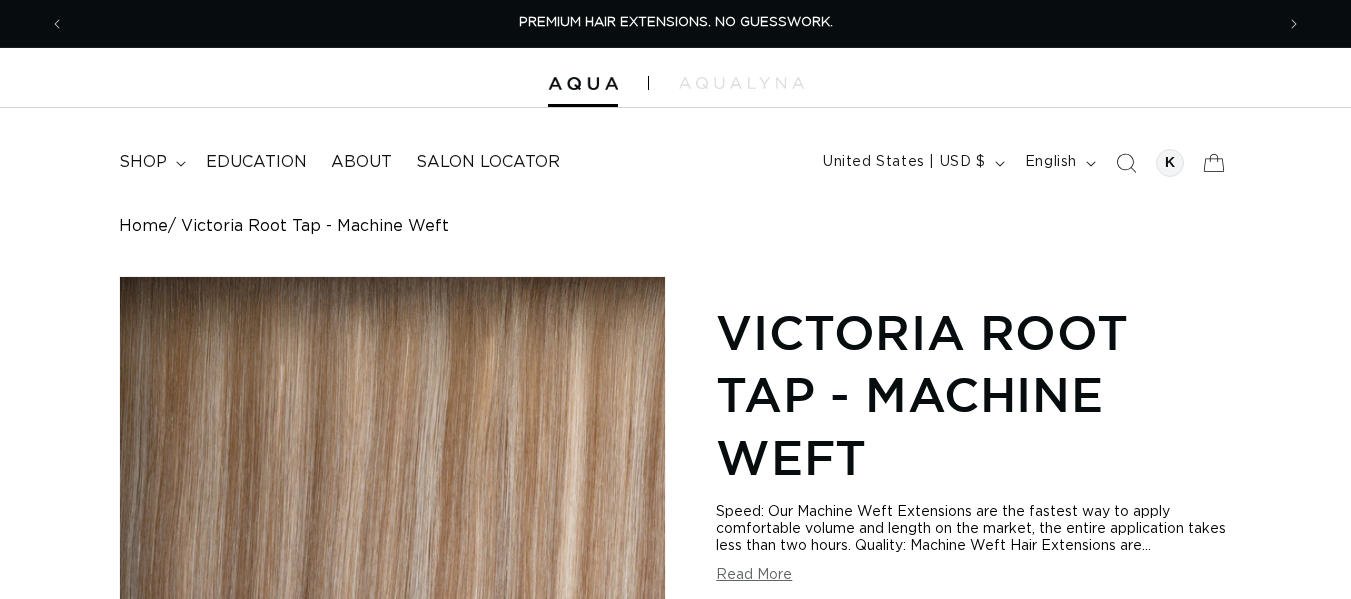scroll, scrollTop: 0, scrollLeft: 0, axis: both 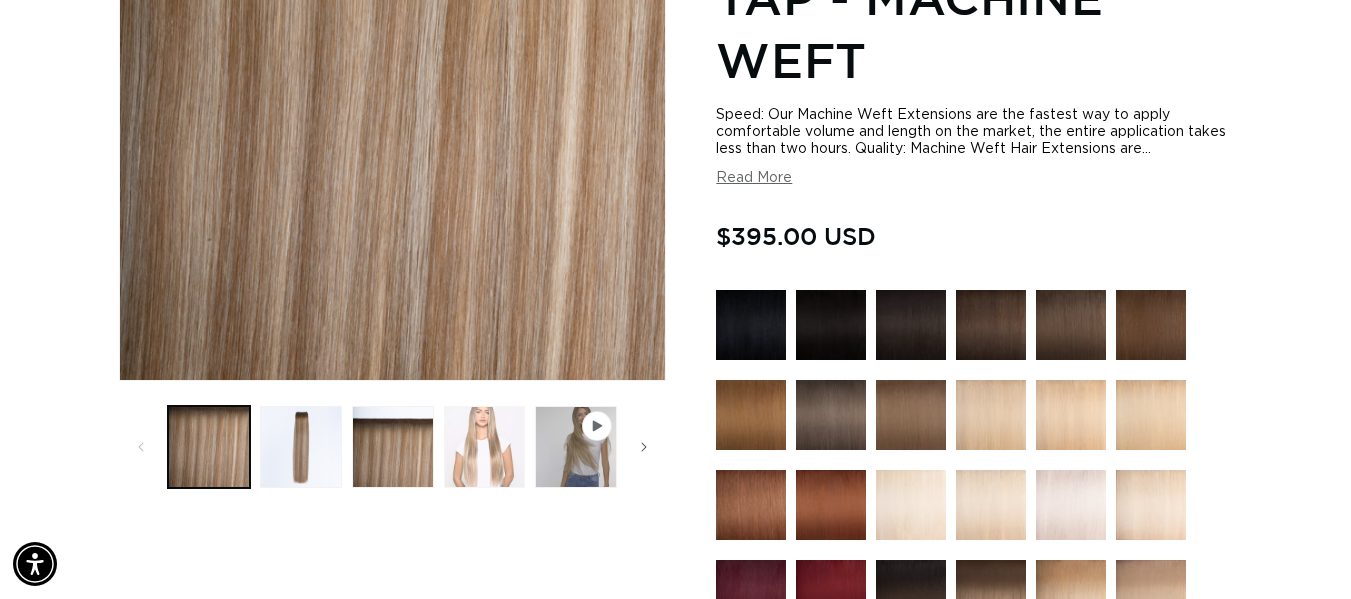 click at bounding box center [485, 447] 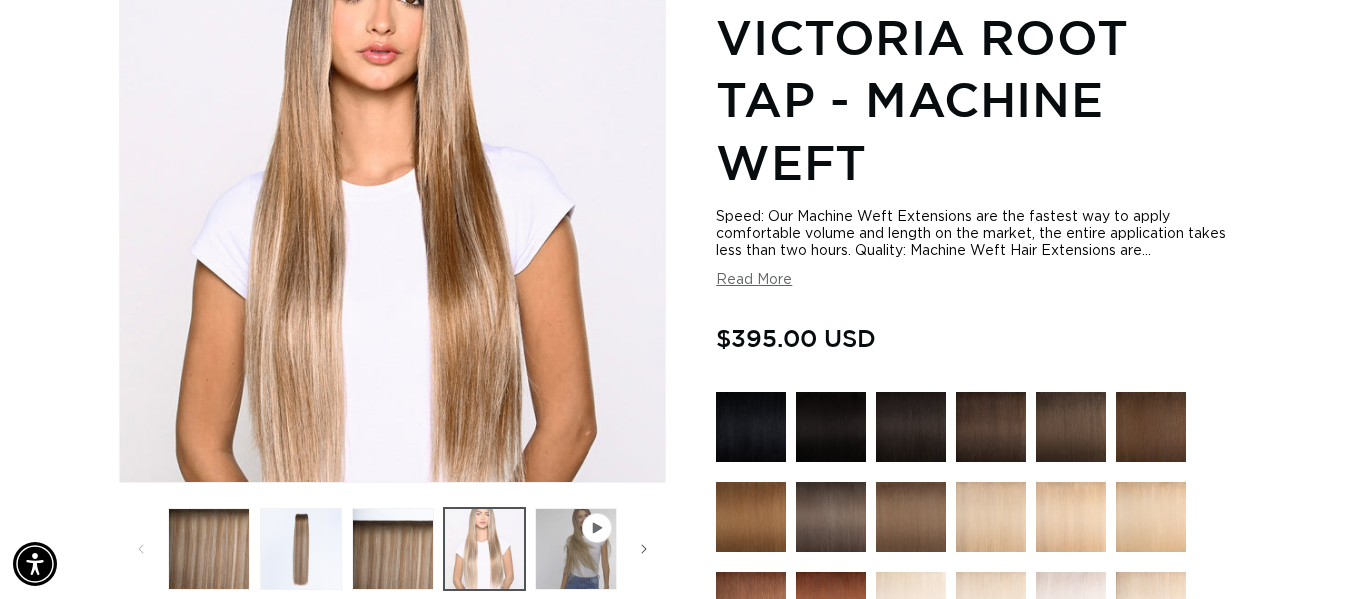 scroll, scrollTop: 276, scrollLeft: 0, axis: vertical 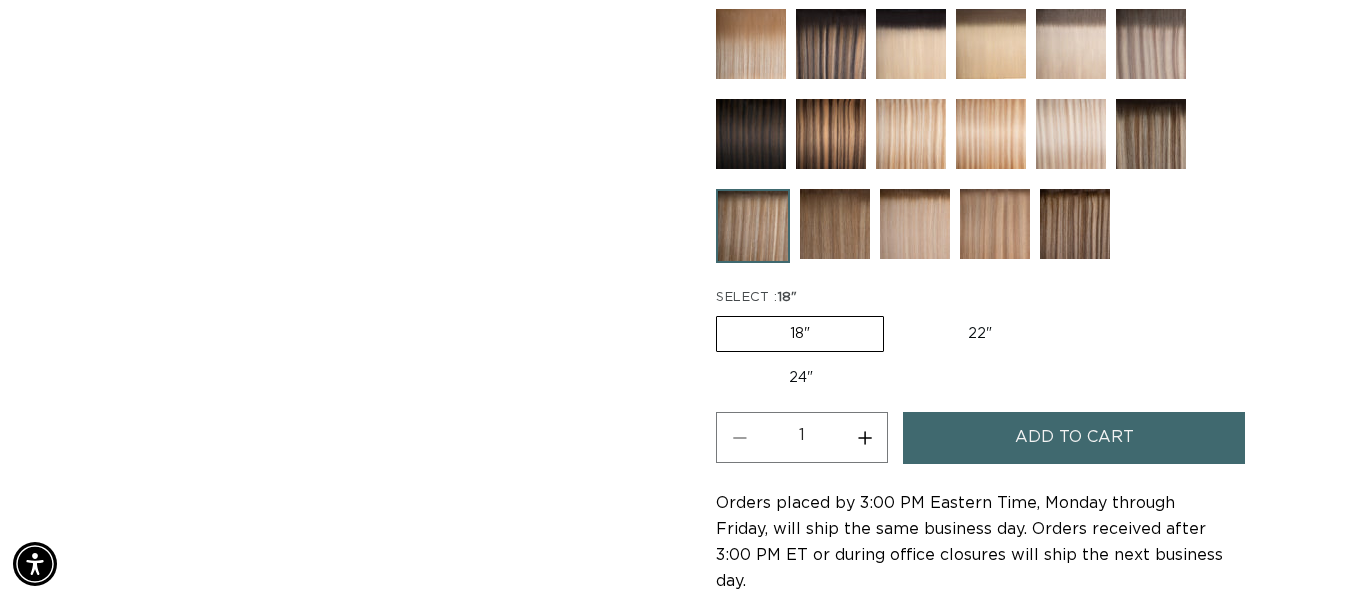 click on "24" Variant sold out or unavailable" at bounding box center (801, 378) 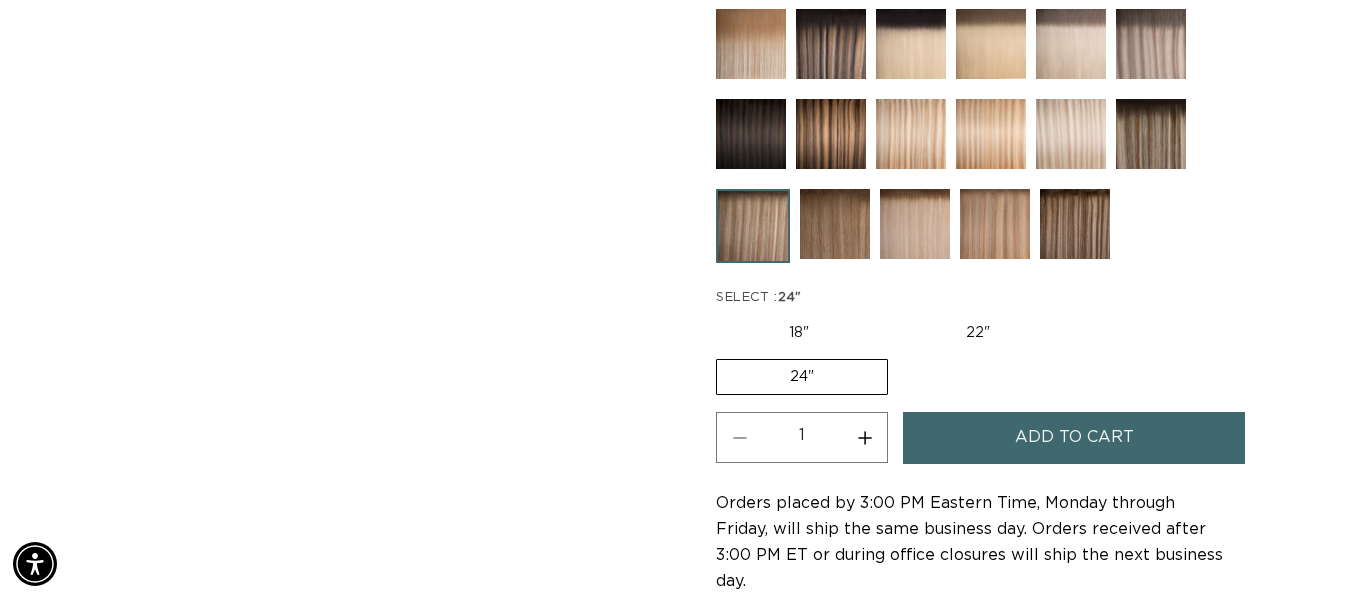 scroll, scrollTop: 0, scrollLeft: 0, axis: both 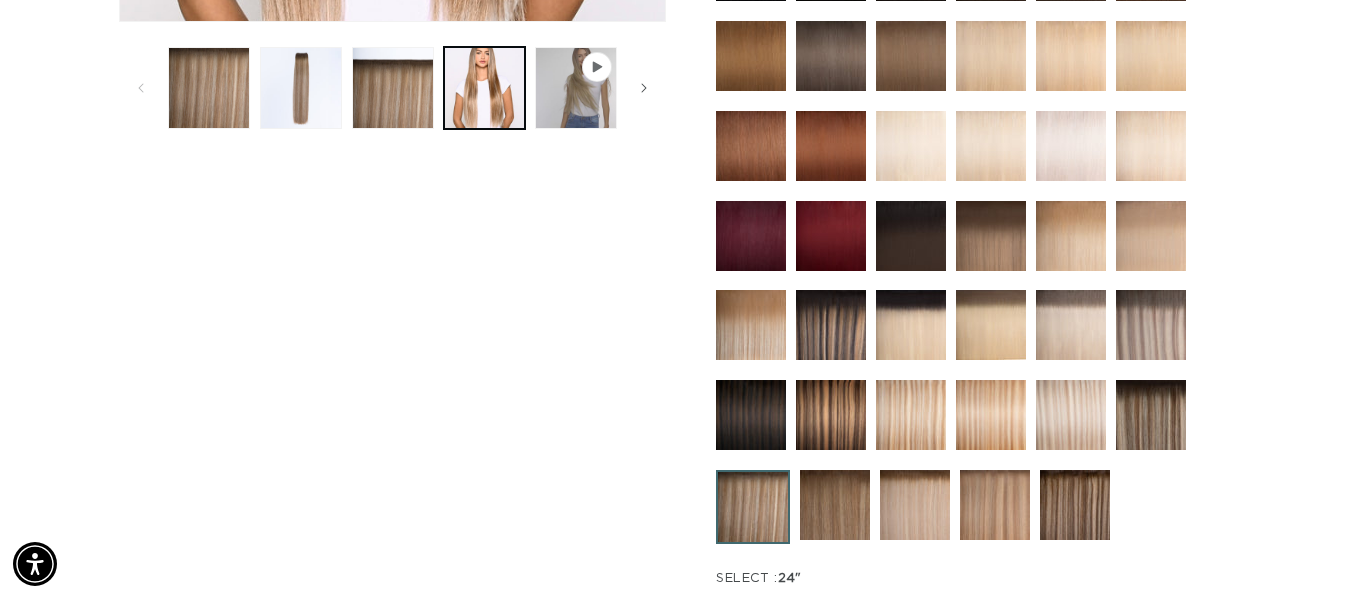 click at bounding box center (835, 505) 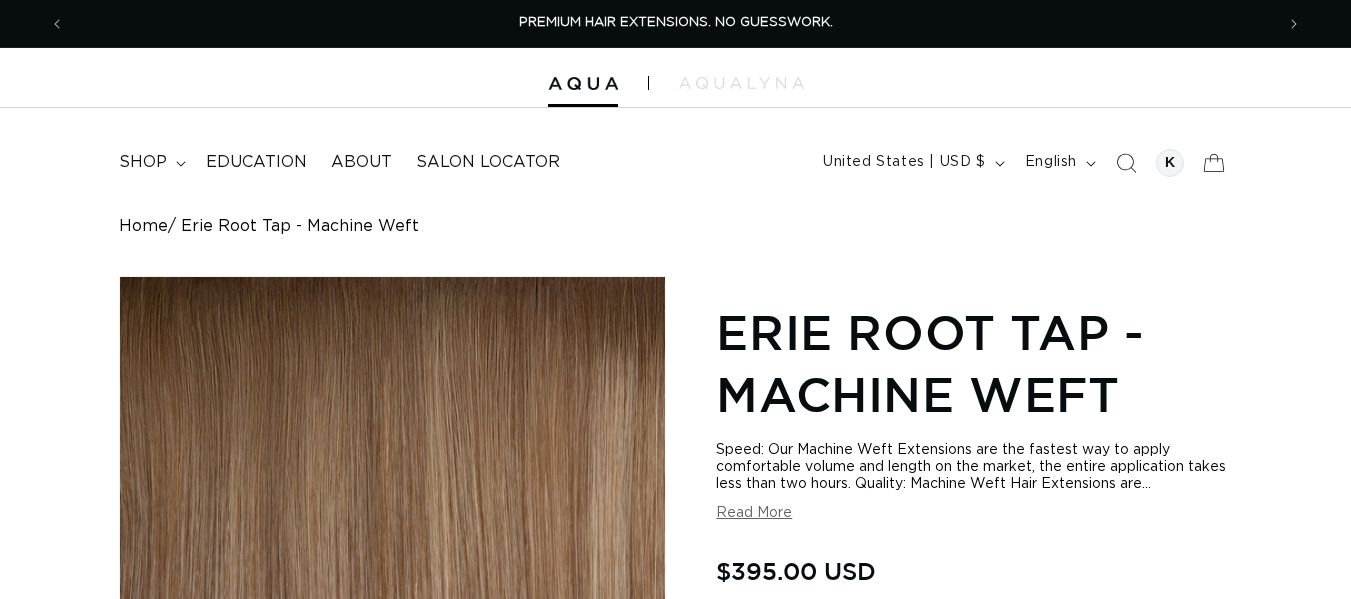 scroll, scrollTop: 66, scrollLeft: 0, axis: vertical 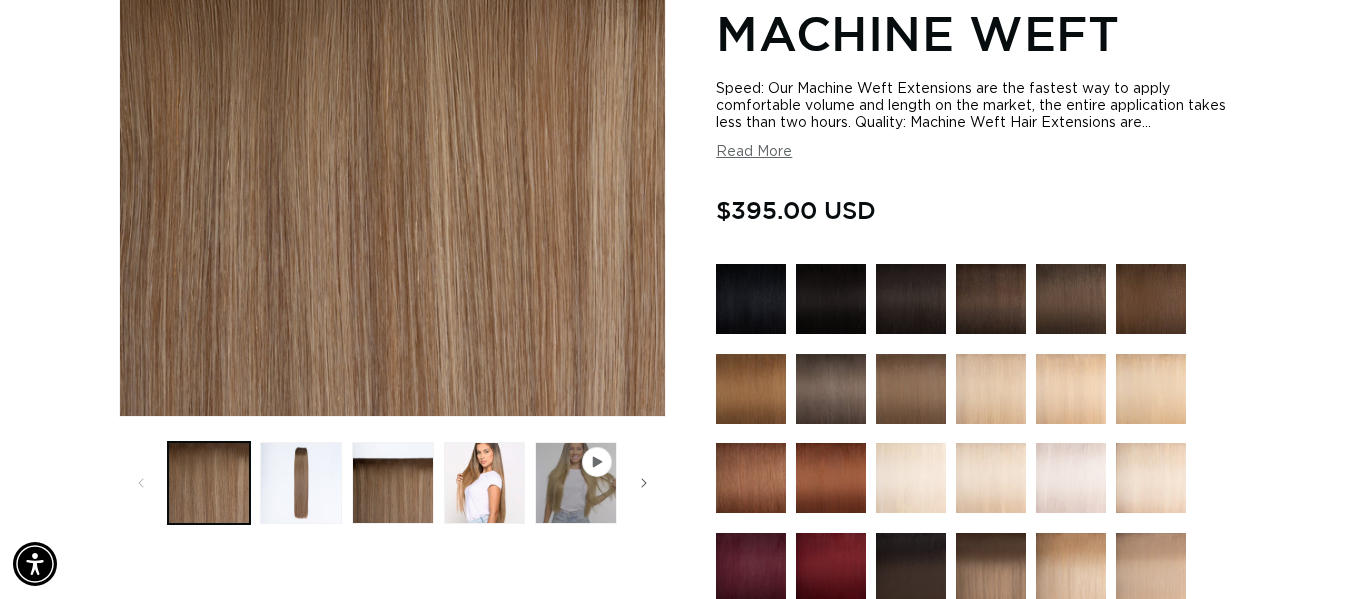 drag, startPoint x: 1365, startPoint y: 27, endPoint x: 1365, endPoint y: 49, distance: 22 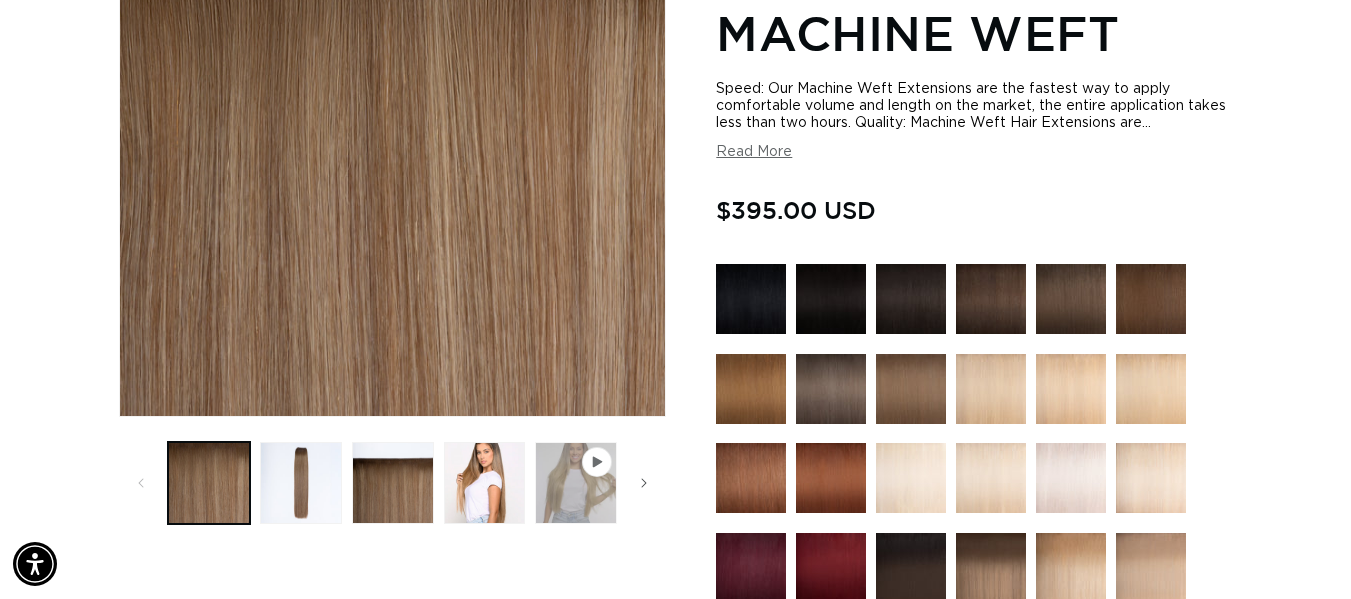 click at bounding box center [576, 483] 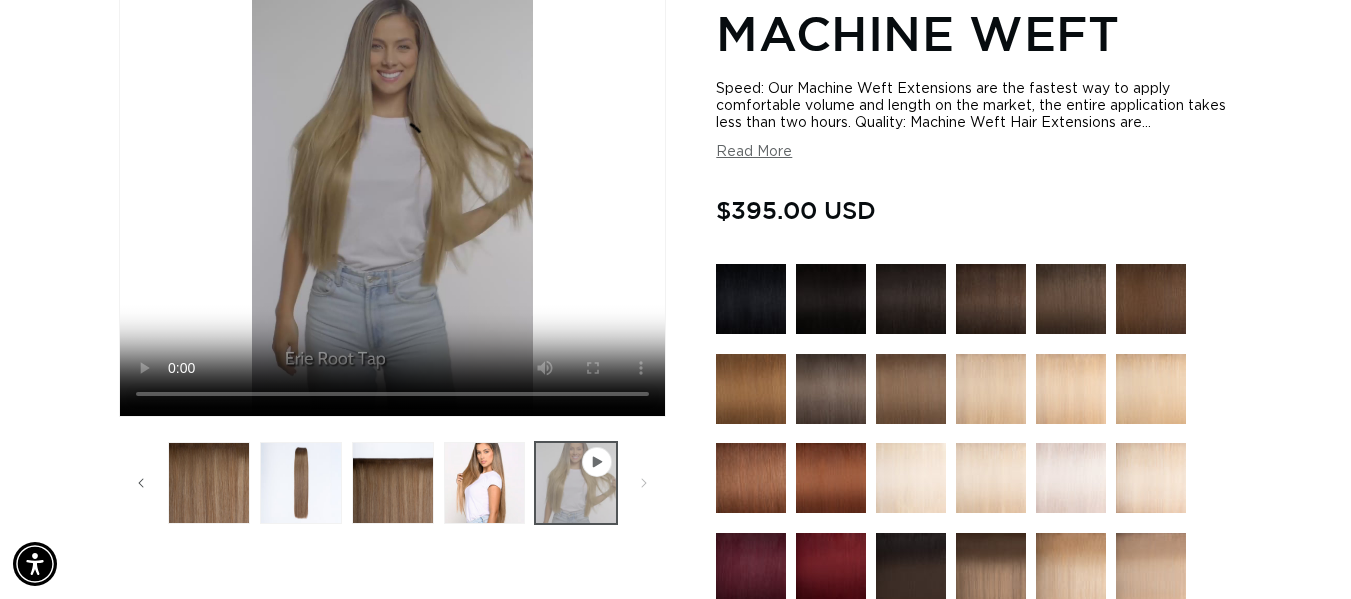 scroll, scrollTop: 0, scrollLeft: 92, axis: horizontal 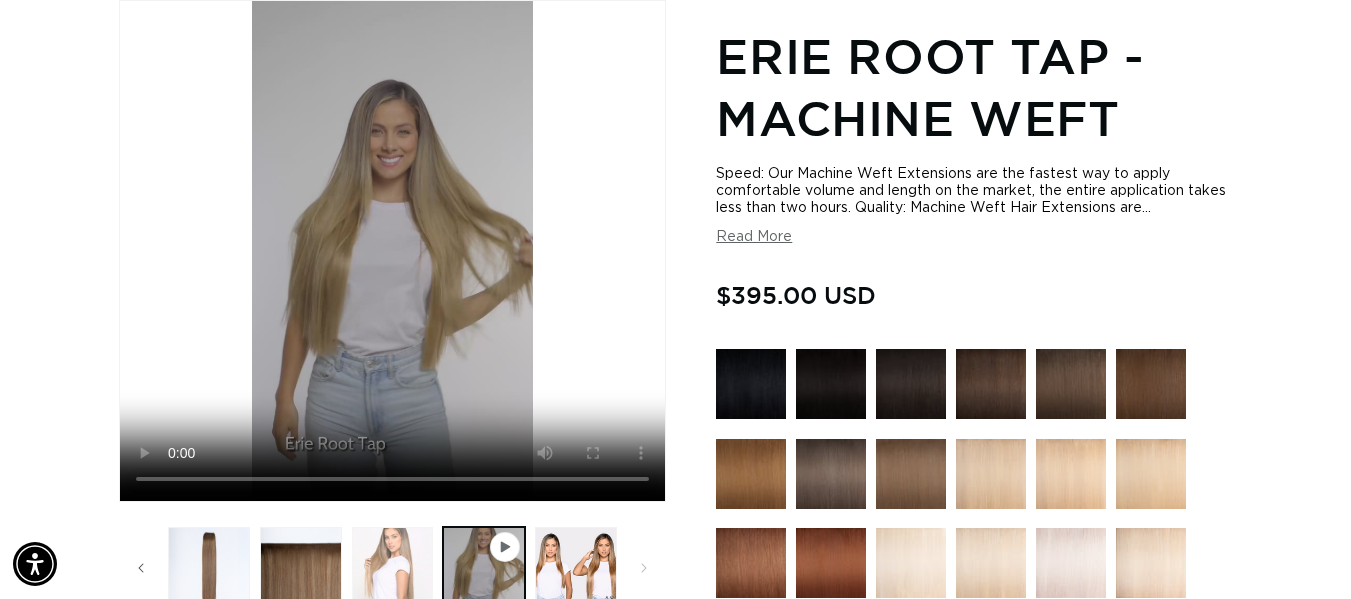 click at bounding box center [393, 568] 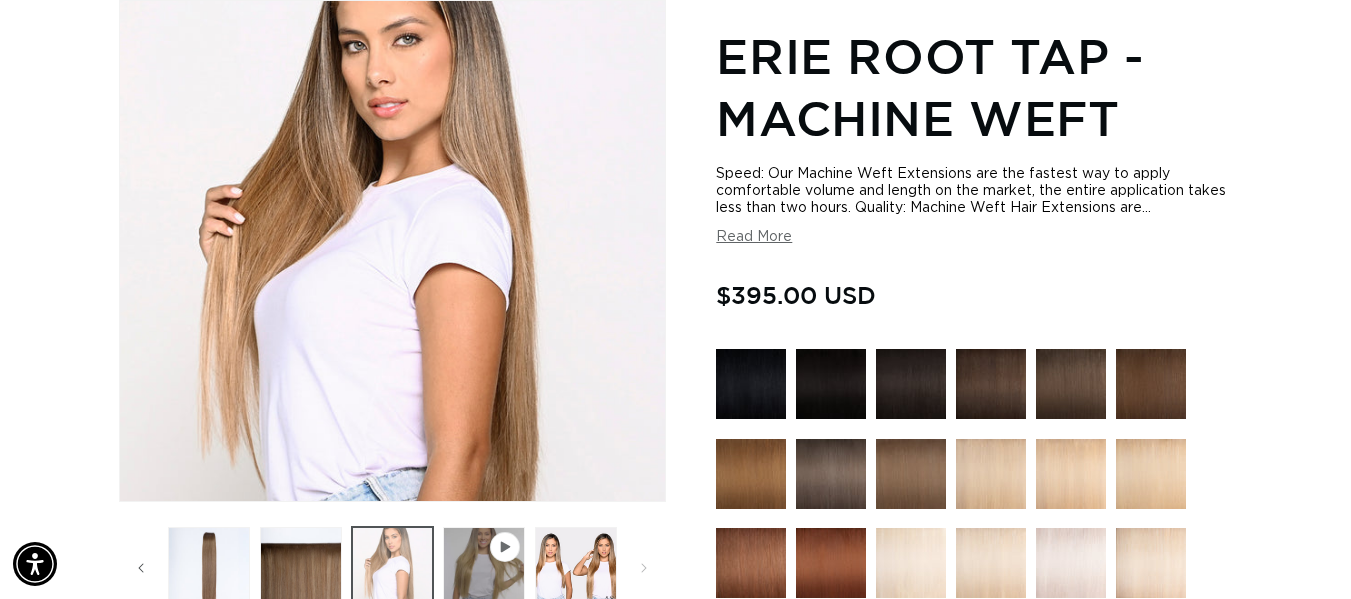 scroll, scrollTop: 0, scrollLeft: 2418, axis: horizontal 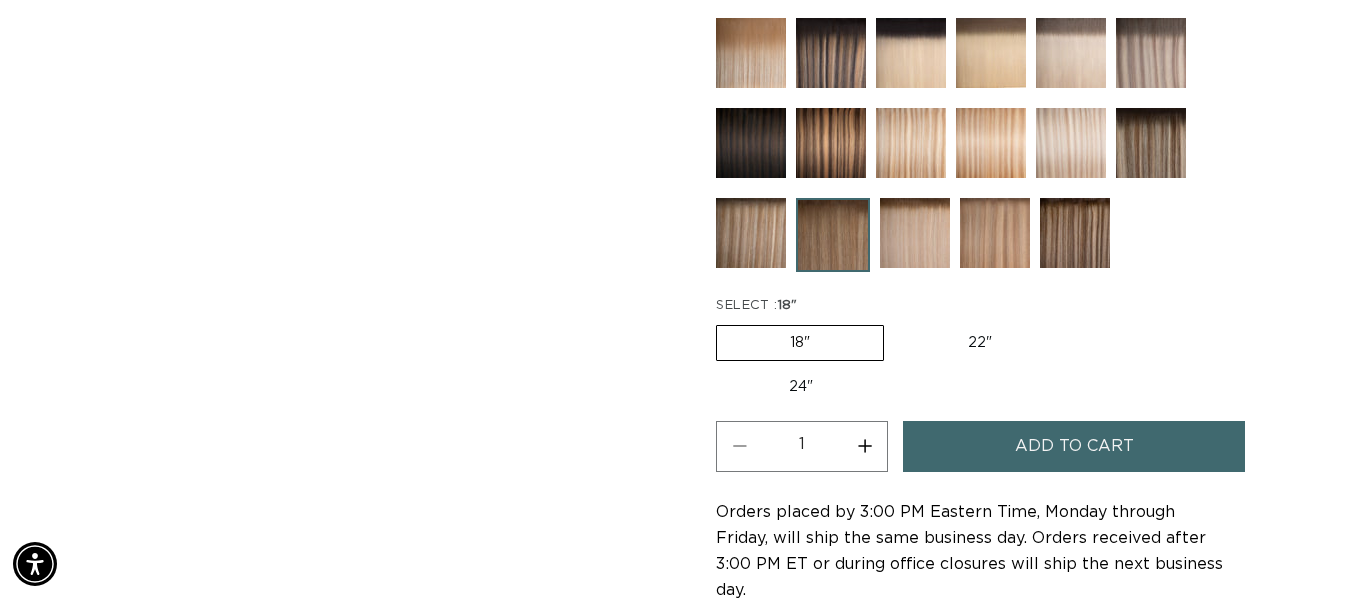 click on "24" Variant sold out or unavailable" at bounding box center (801, 387) 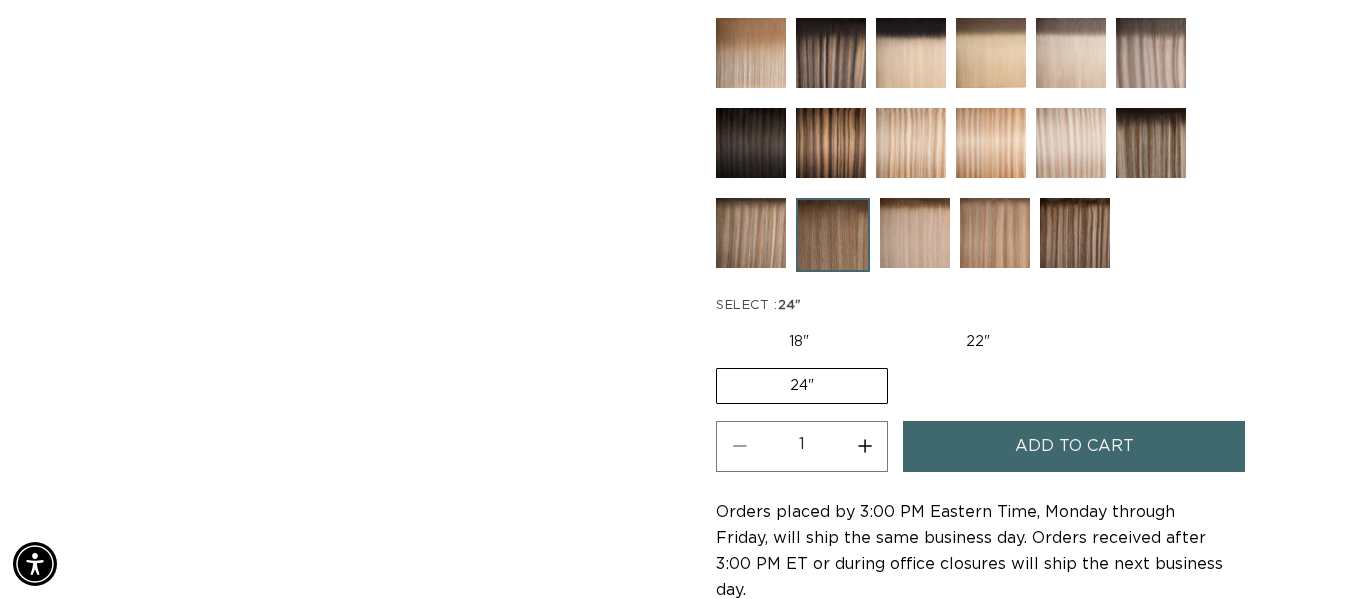 scroll, scrollTop: 0, scrollLeft: 1209, axis: horizontal 